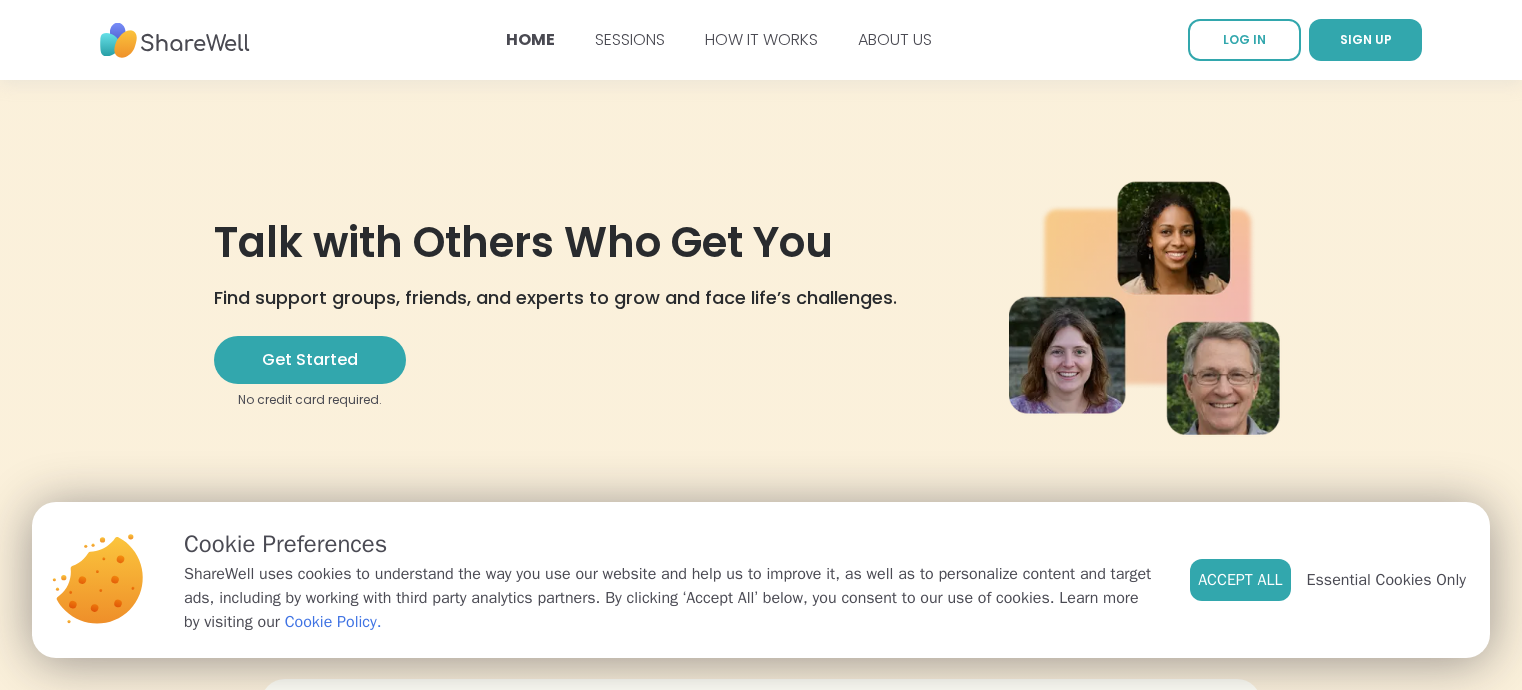 scroll, scrollTop: 0, scrollLeft: 0, axis: both 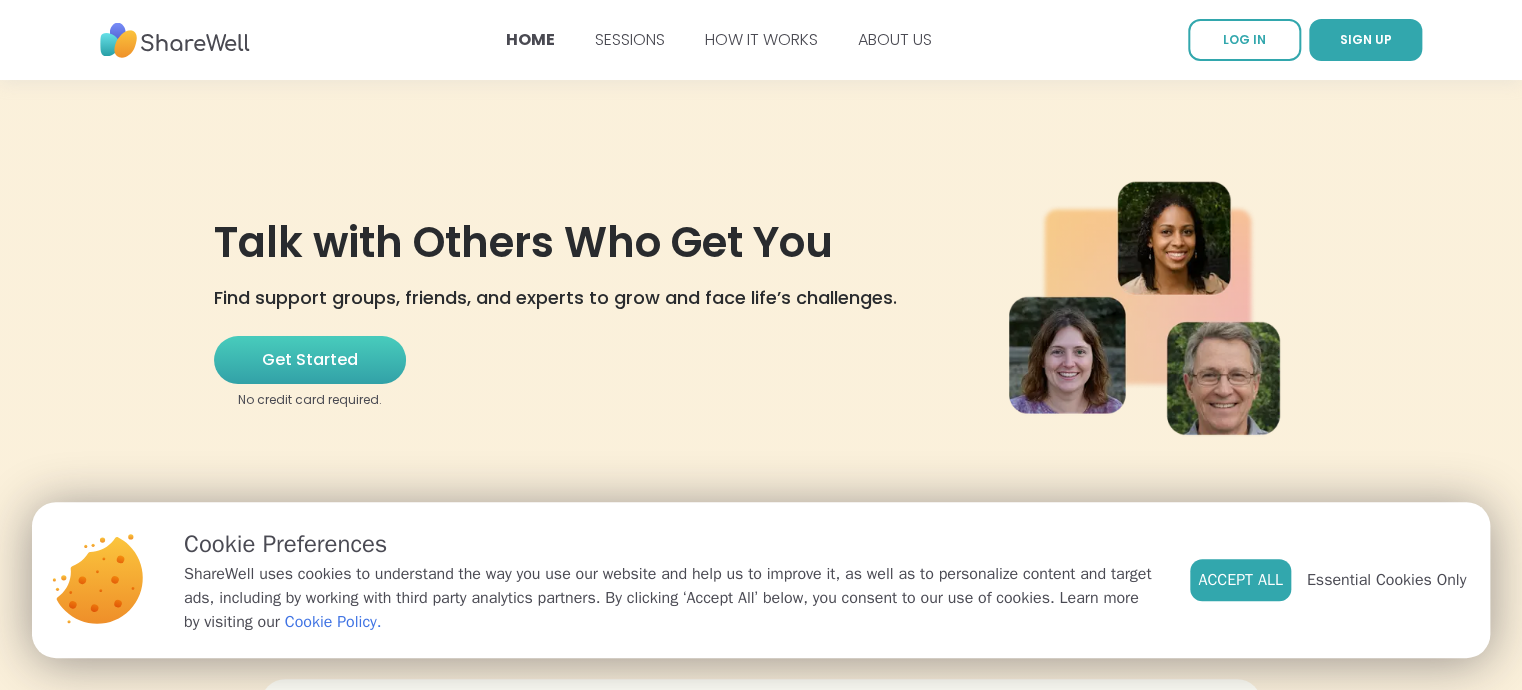 drag, startPoint x: 301, startPoint y: 356, endPoint x: 262, endPoint y: 368, distance: 40.804413 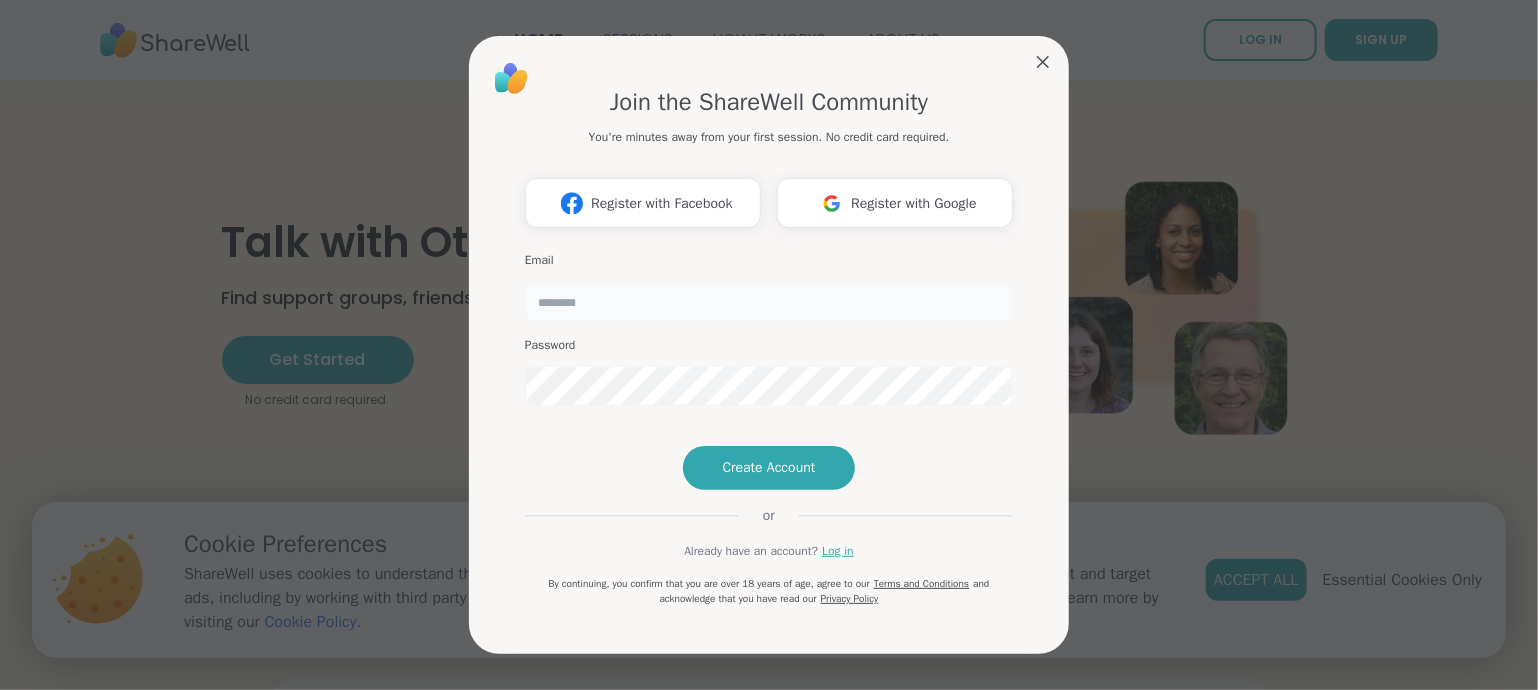 click at bounding box center [769, 301] 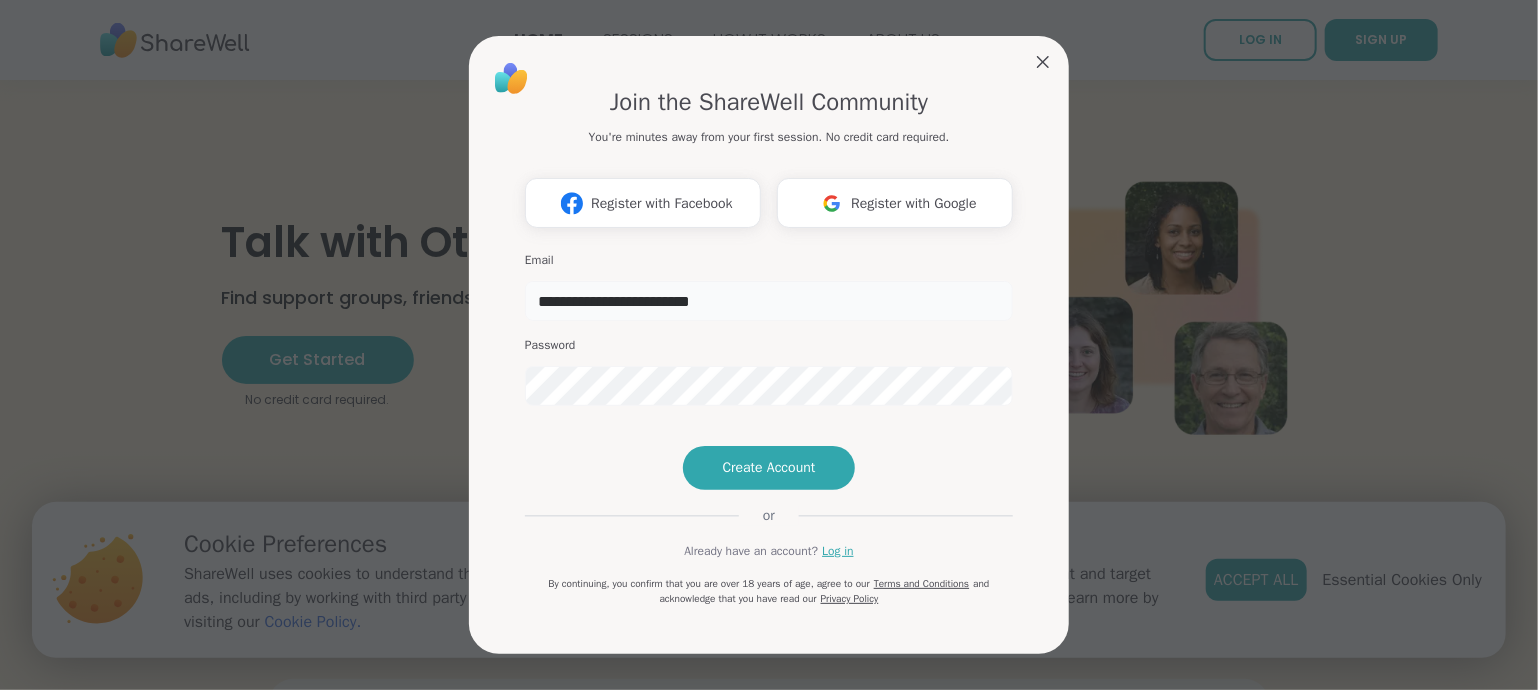 type on "**********" 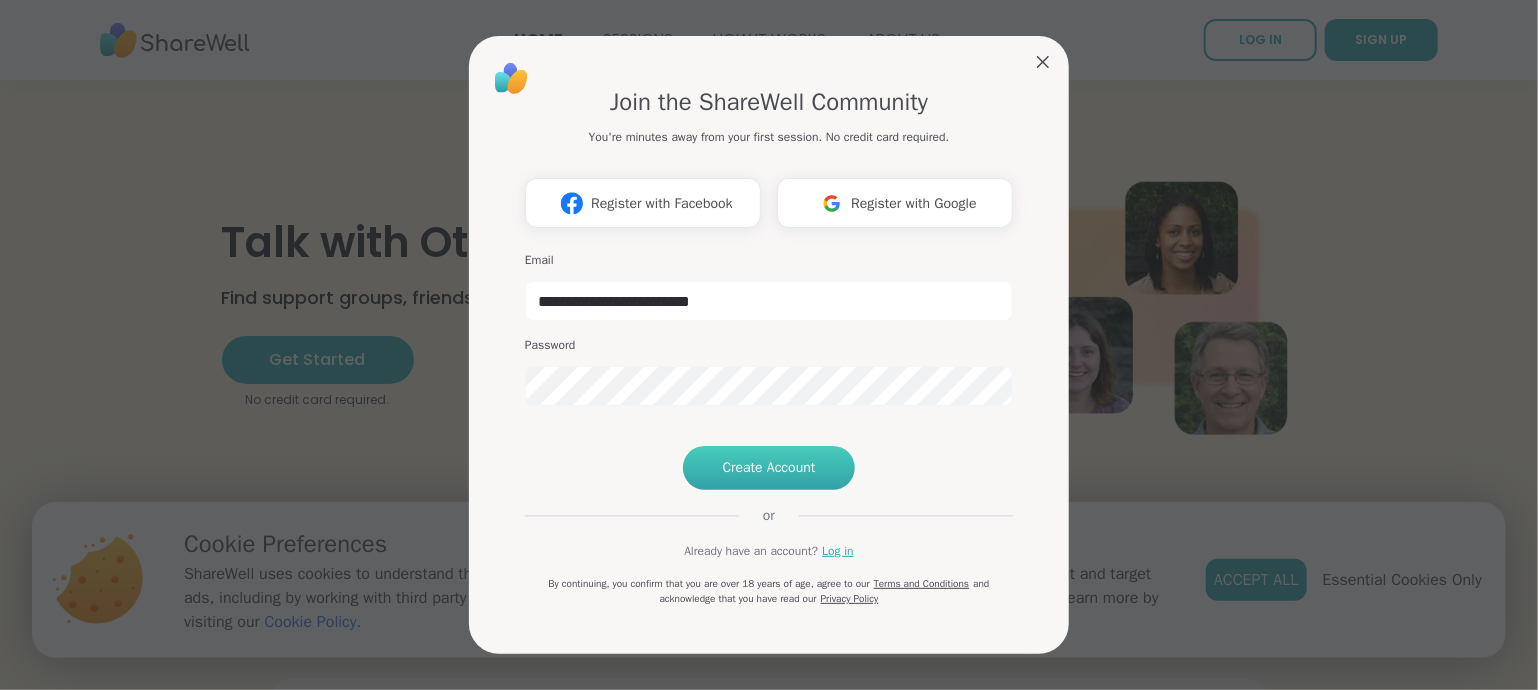 click on "Create Account" at bounding box center [769, 468] 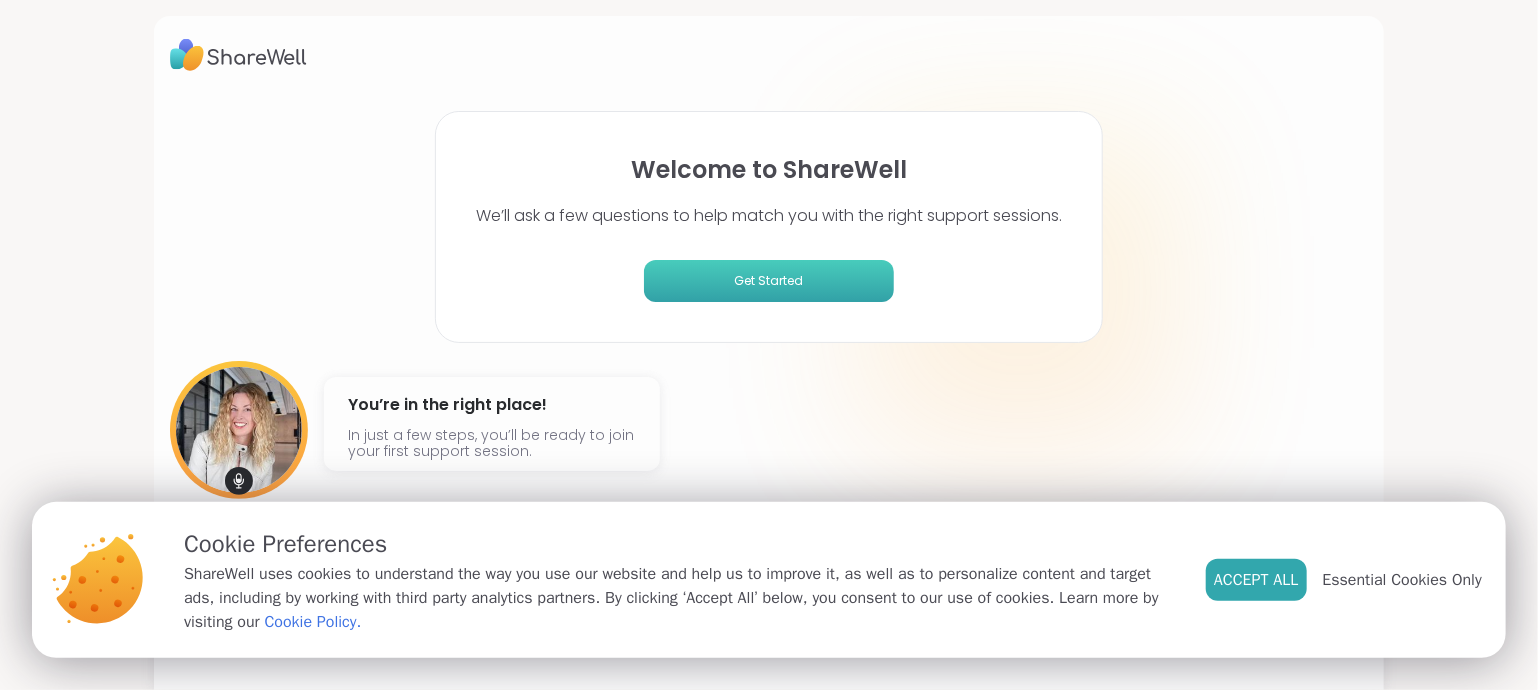 click on "Get Started" at bounding box center [769, 281] 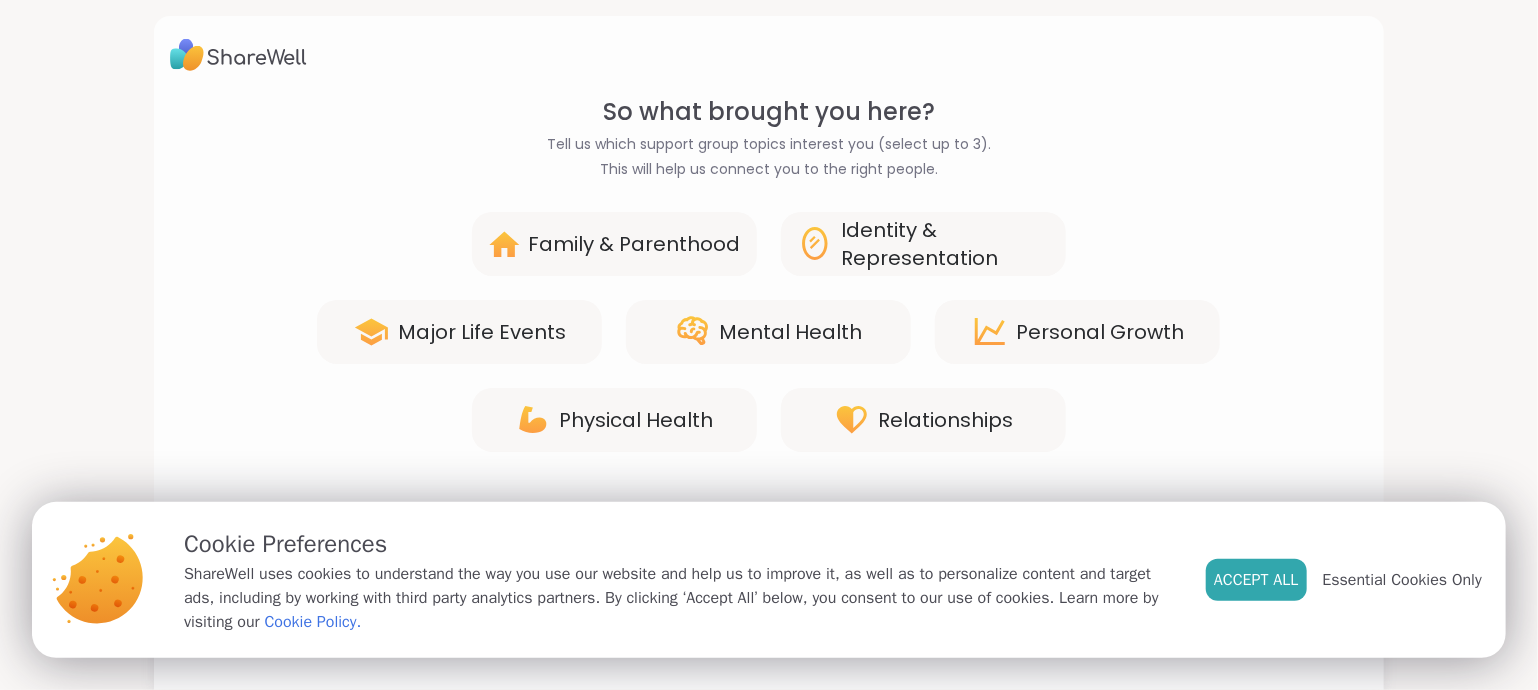 click on "Identity & Representation" at bounding box center (923, 244) 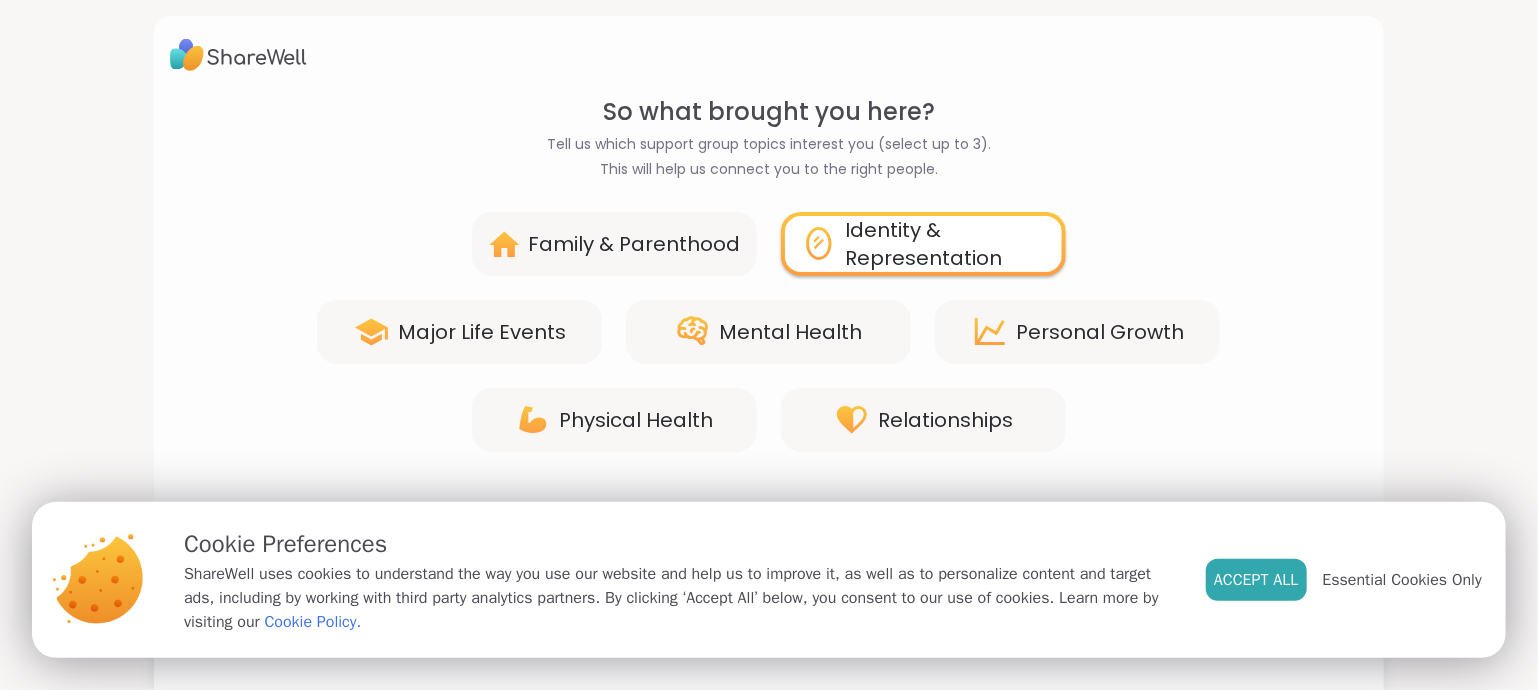 click on "Mental Health" at bounding box center [768, 332] 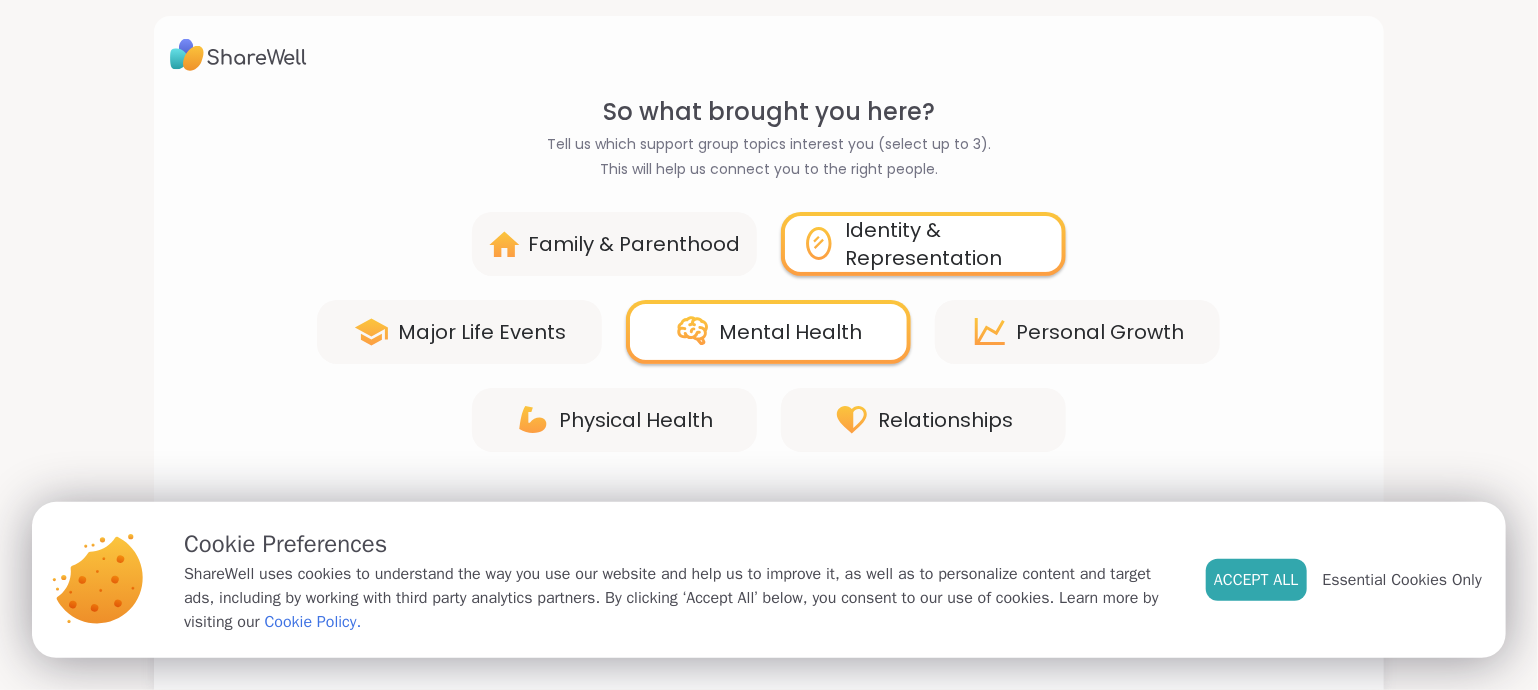click 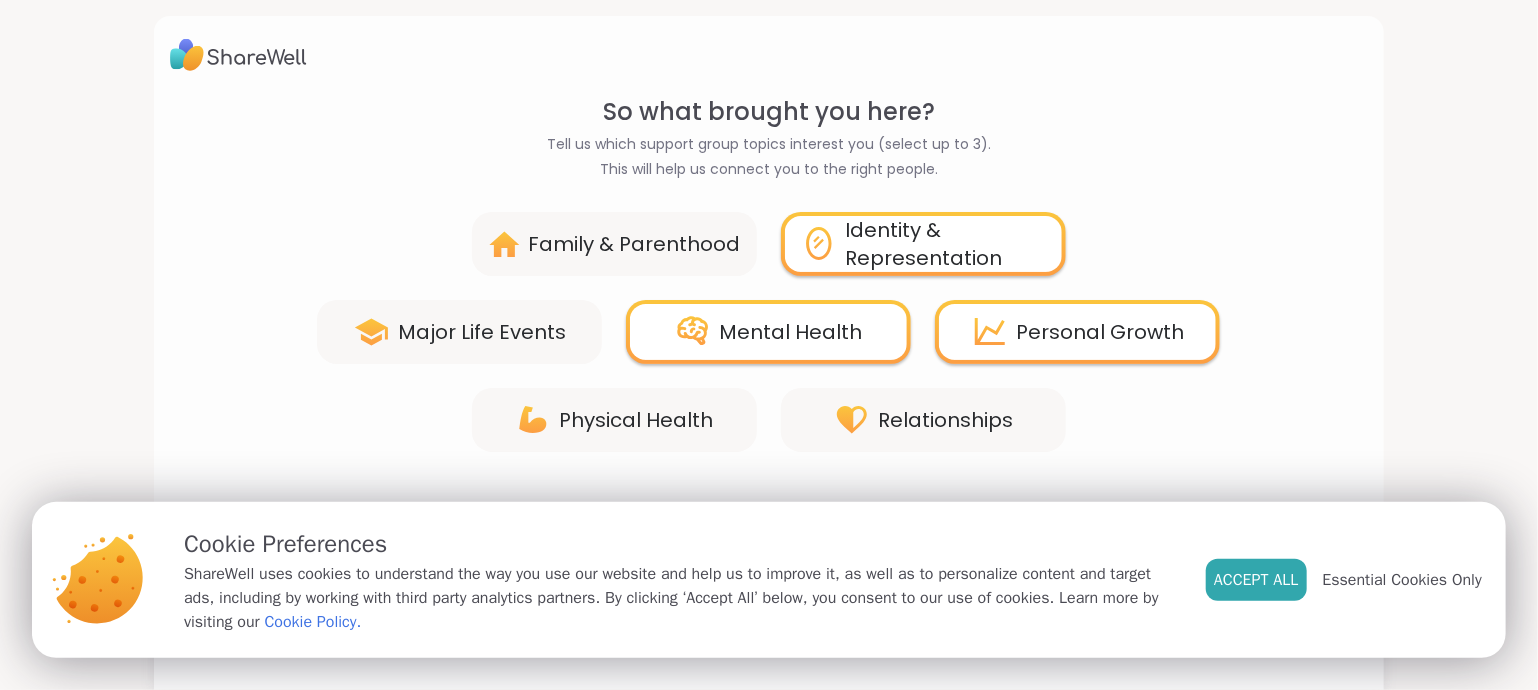 click on "Major Life Events" at bounding box center (482, 332) 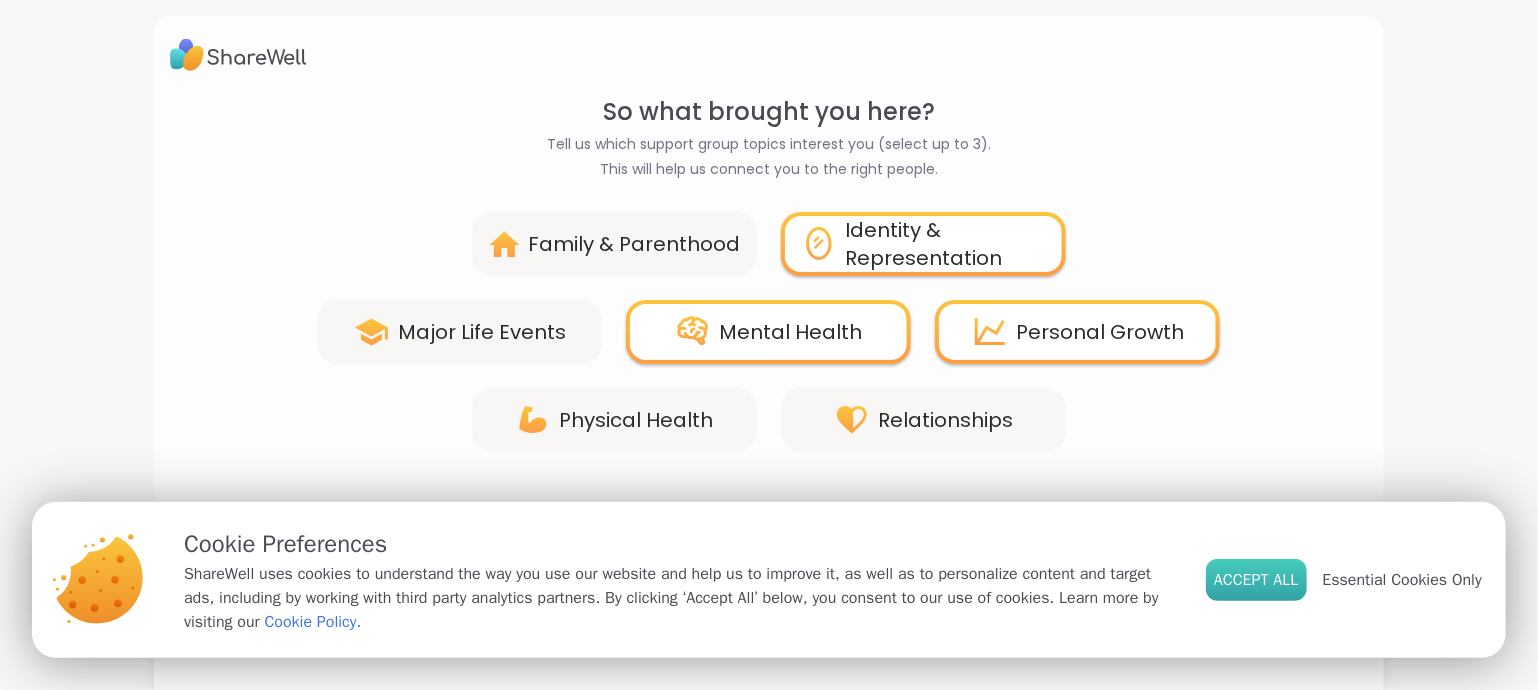 click on "Accept All" at bounding box center (1256, 580) 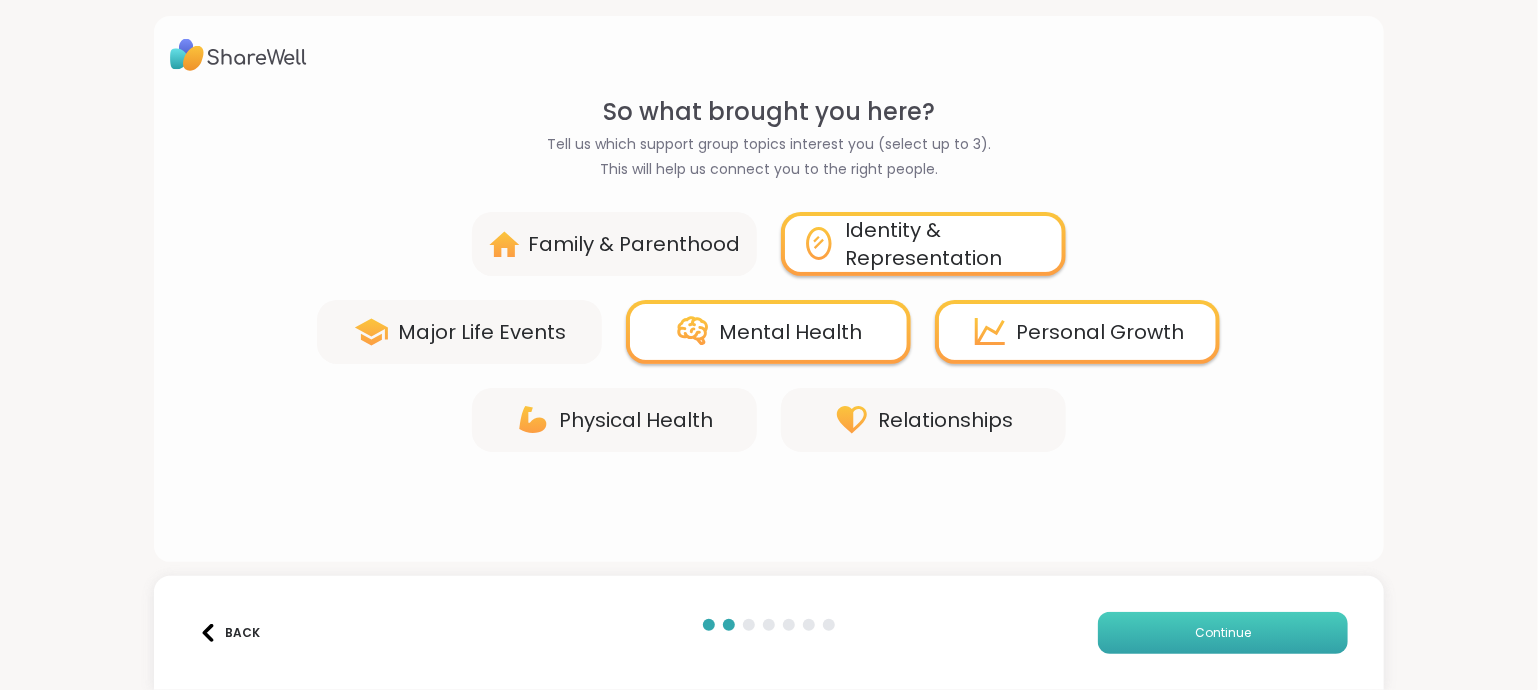 click on "Continue" at bounding box center [1223, 633] 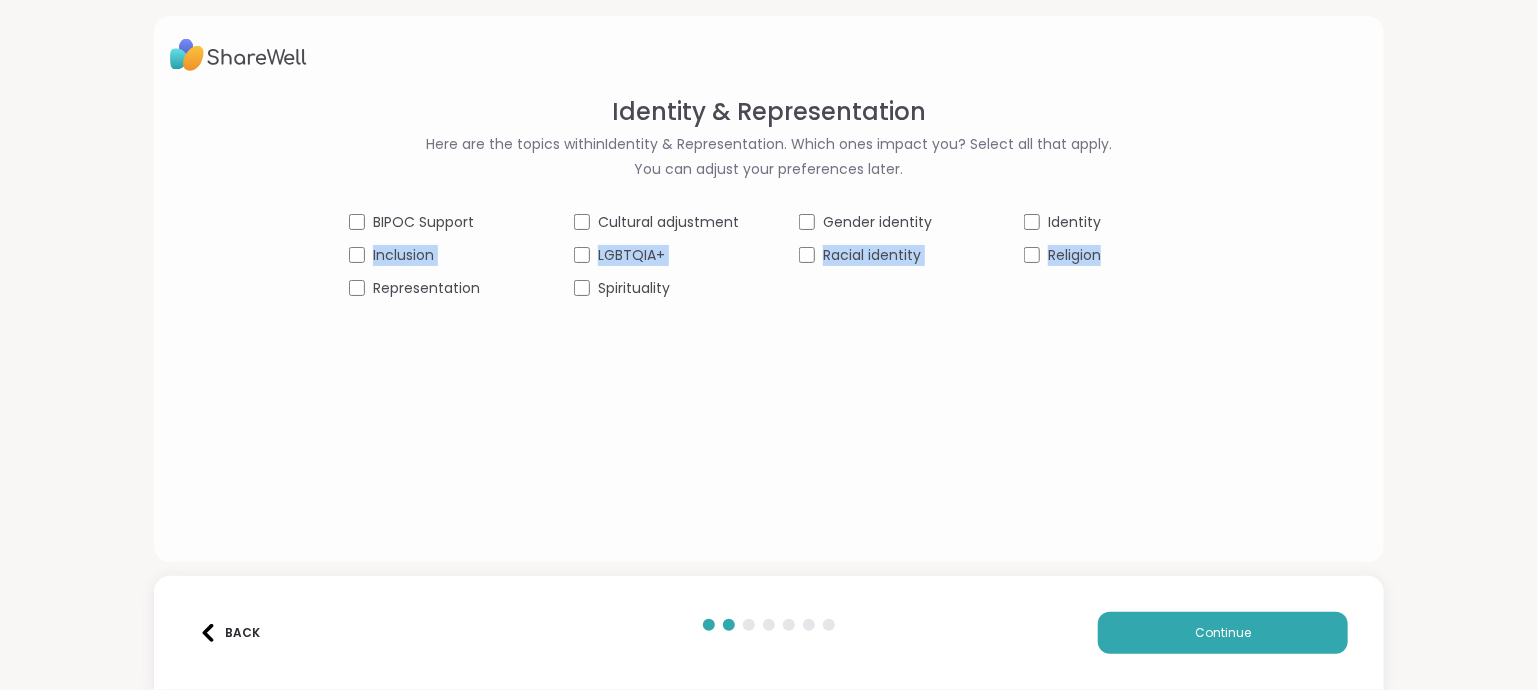 drag, startPoint x: 1235, startPoint y: 630, endPoint x: 347, endPoint y: 272, distance: 957.44867 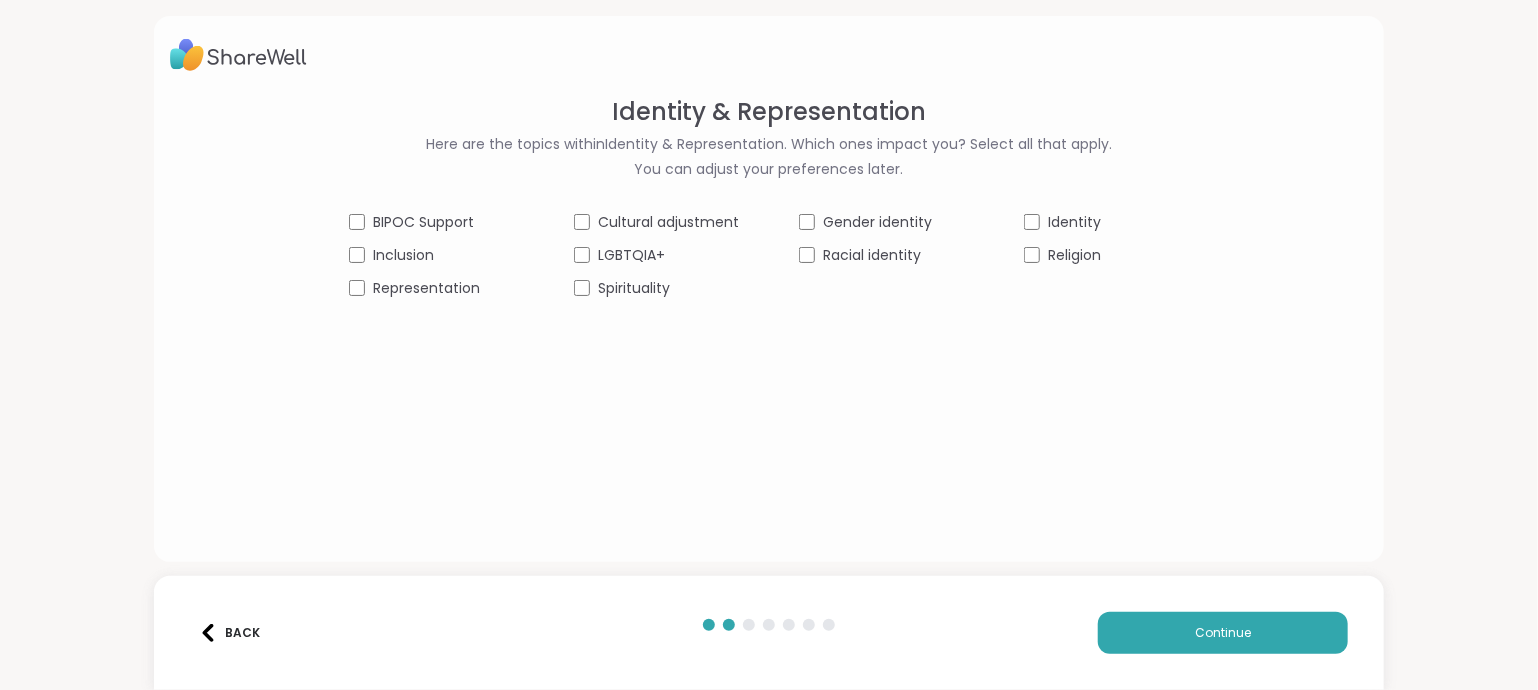 click on "Identity" at bounding box center (1106, 222) 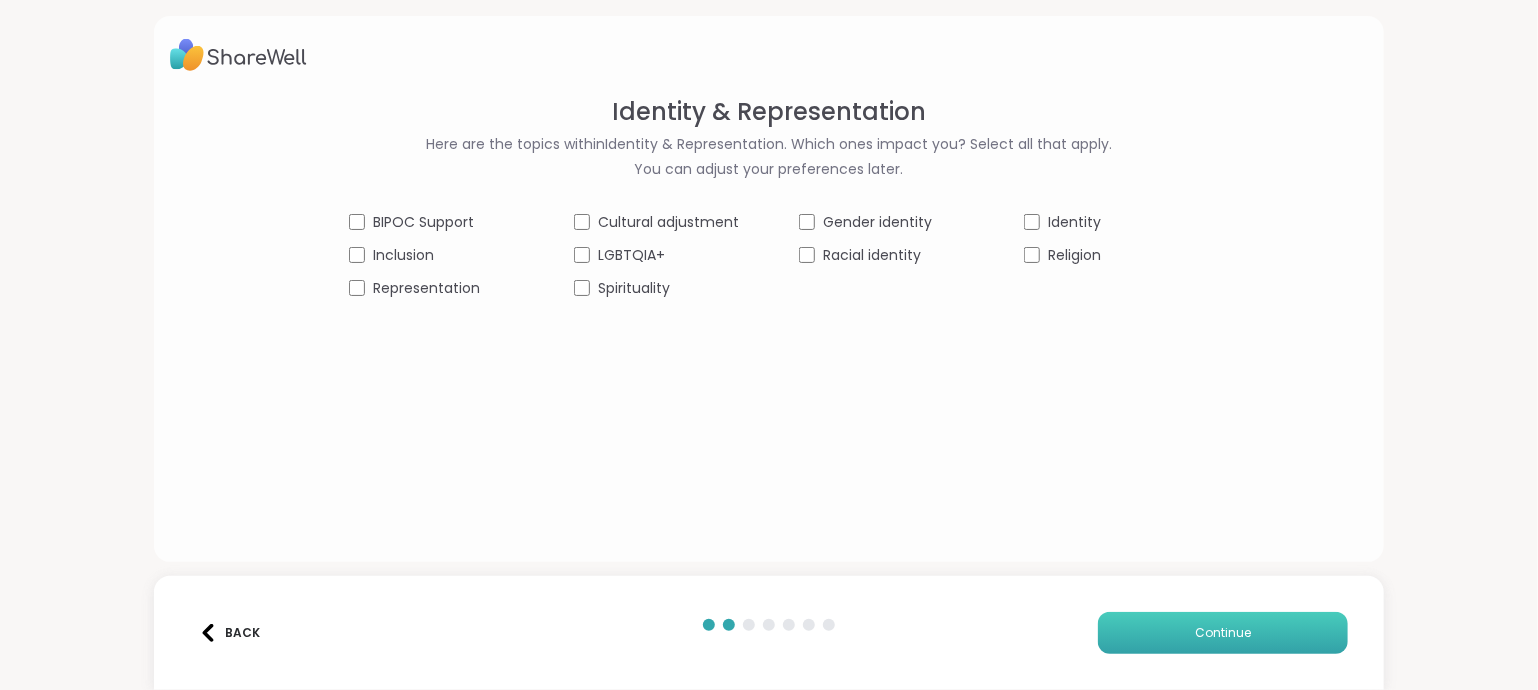 click on "Continue" at bounding box center (1223, 633) 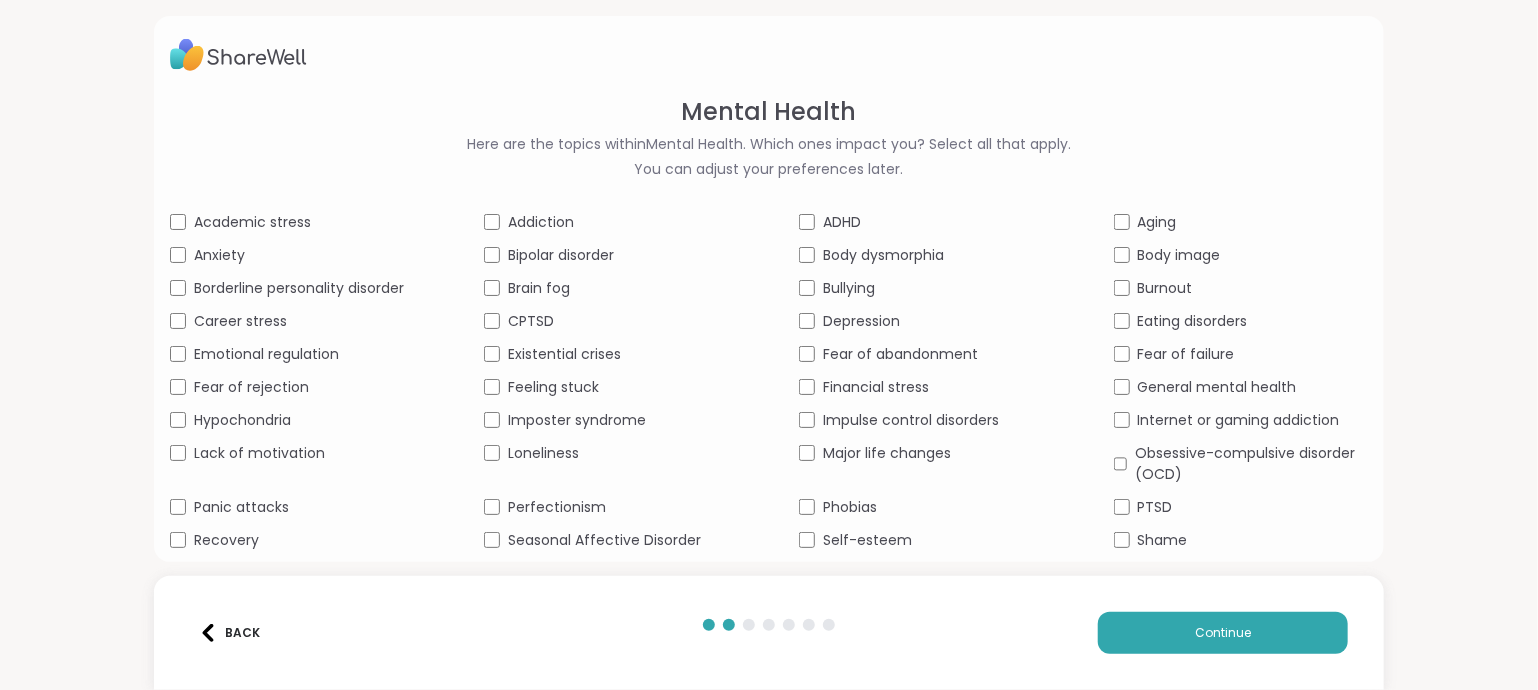 click on "Mental Health Here are the topics within  Mental Health . Which ones impact you? Select all that apply. You can adjust your preferences later. Academic stress Addiction ADHD Aging Anxiety Bipolar disorder Body dysmorphia Body image Borderline personality disorder Brain fog Bullying Burnout Career stress CPTSD Depression Eating disorders Emotional regulation Existential crises Fear of abandonment Fear of failure Fear of rejection Feeling stuck Financial stress General mental health Hypochondria Imposter syndrome Impulse control disorders Internet or gaming addiction Lack of motivation Loneliness Major life changes Obsessive-compulsive disorder (OCD) Panic attacks Perfectionism Phobias PTSD Recovery Seasonal Affective Disorder Self-esteem Shame Social anxiety Stress management Suicidal thoughts Back Continue" at bounding box center [769, 345] 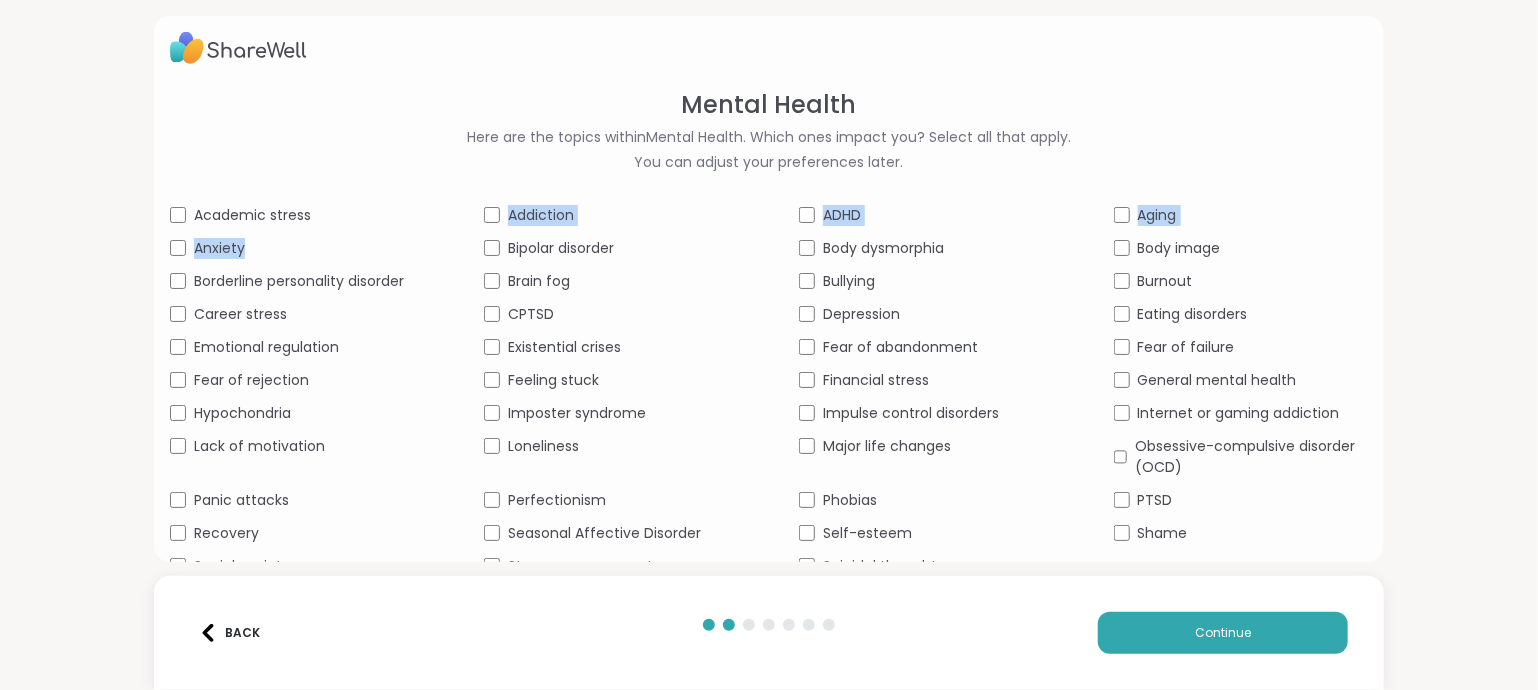 scroll, scrollTop: 0, scrollLeft: 0, axis: both 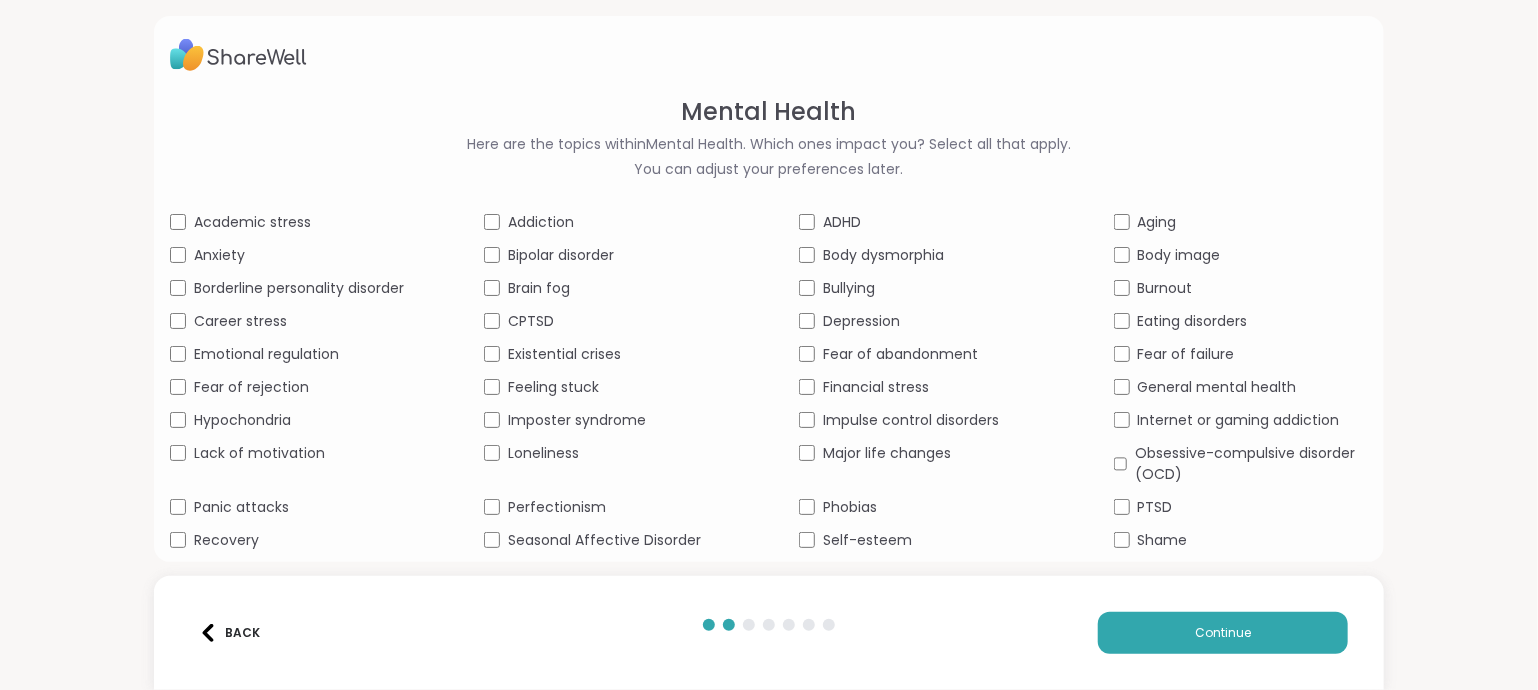 drag, startPoint x: 485, startPoint y: 264, endPoint x: 489, endPoint y: 245, distance: 19.416489 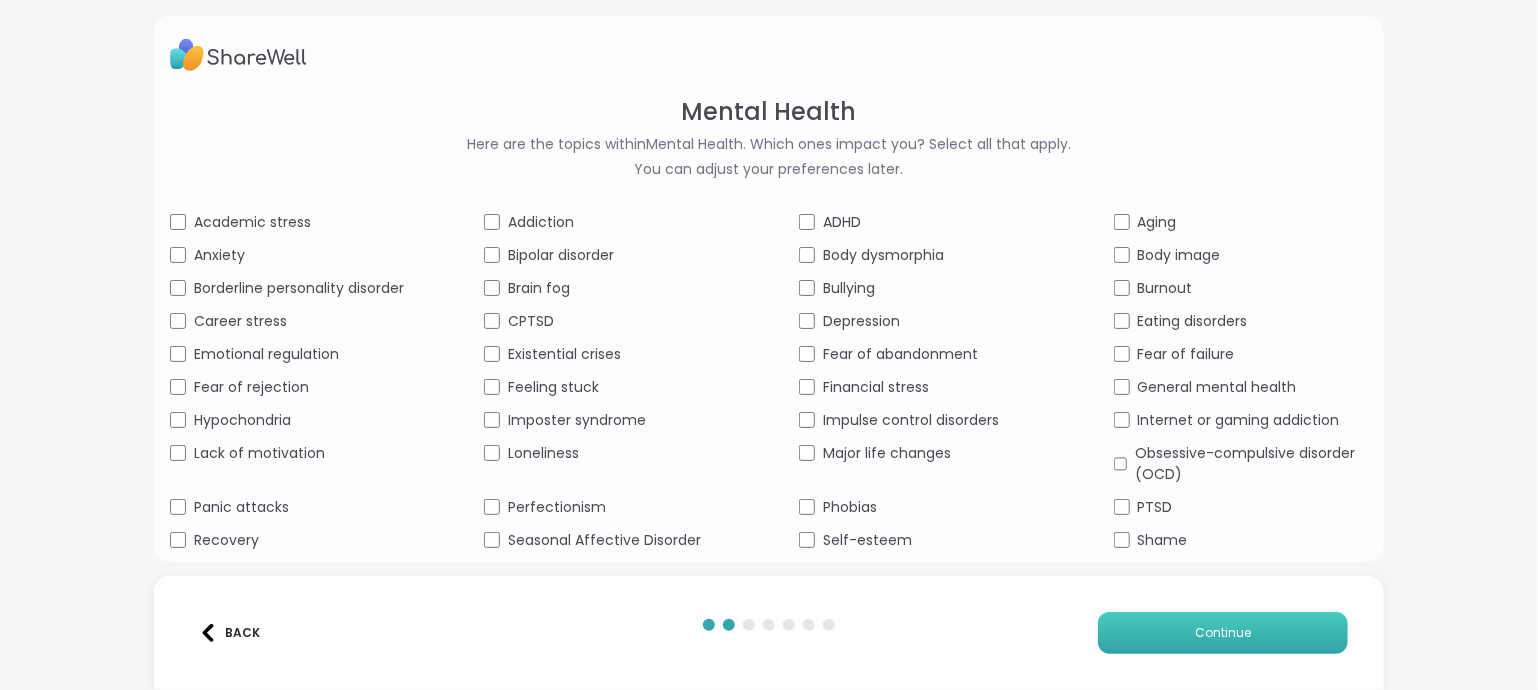 click on "Continue" at bounding box center (1223, 633) 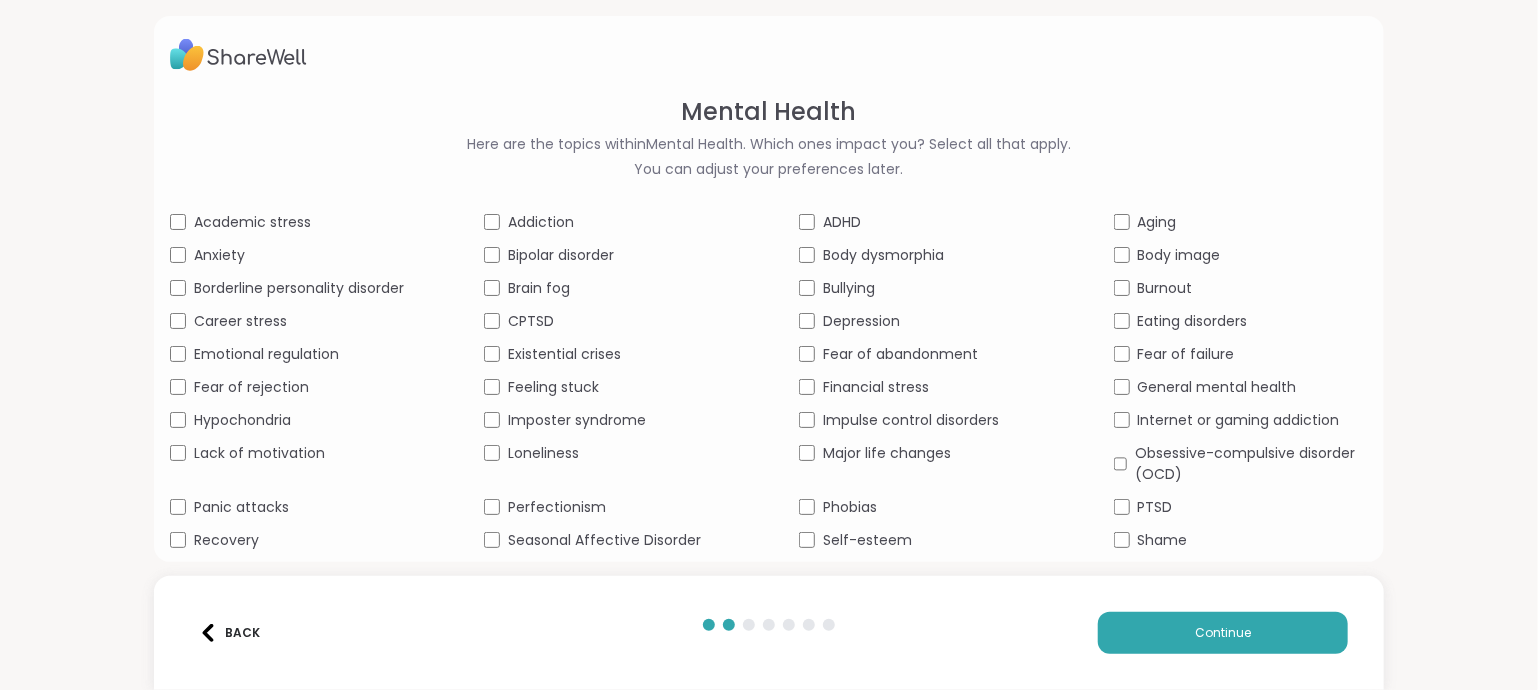 click on "Back Continue" at bounding box center (769, 633) 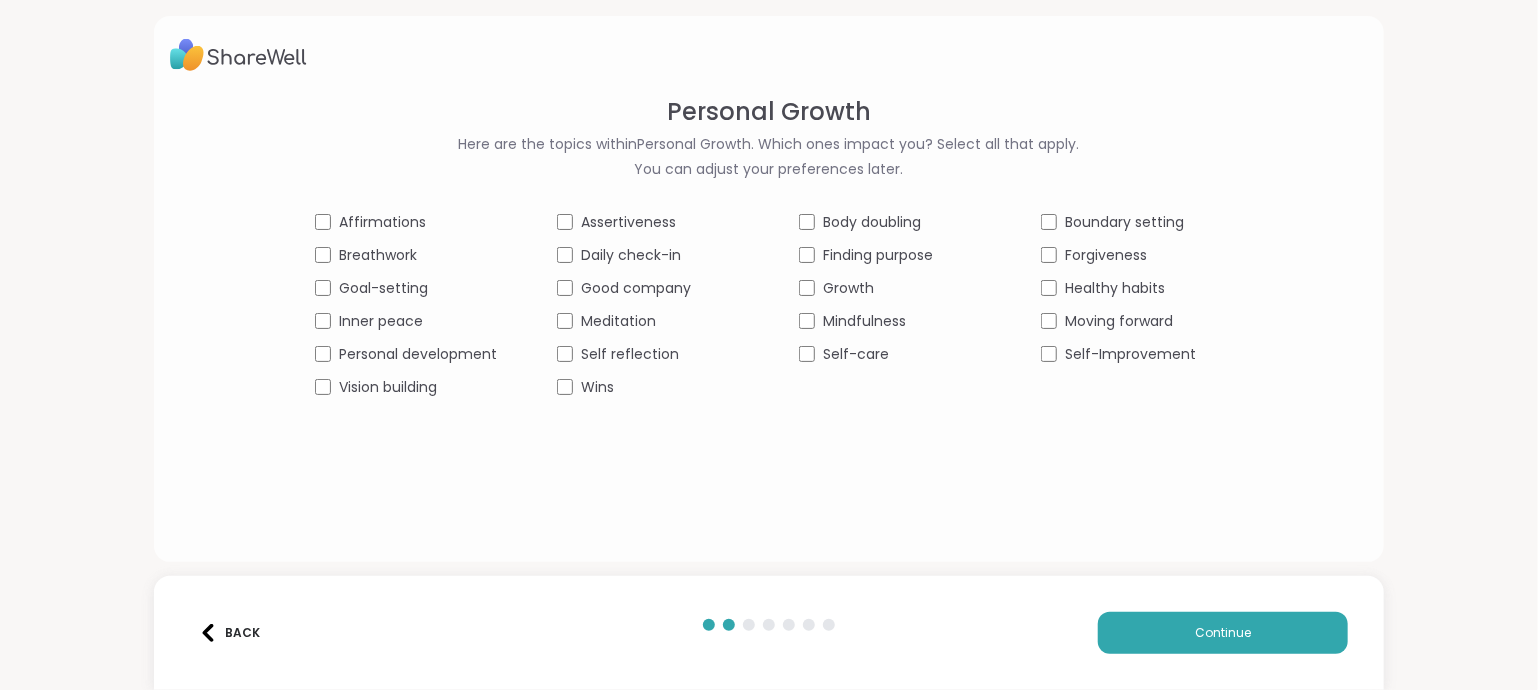 click on "Back Continue" at bounding box center (769, 633) 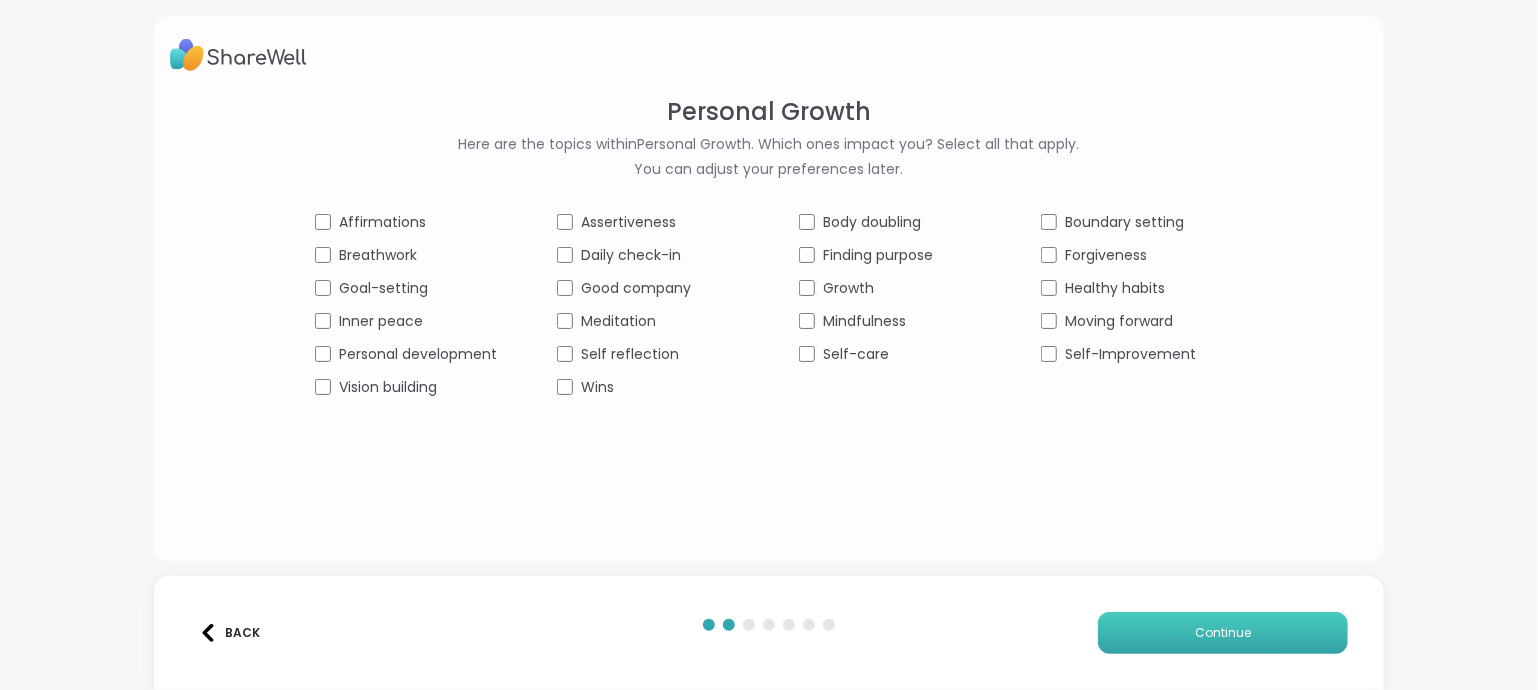 click on "Continue" at bounding box center (1223, 633) 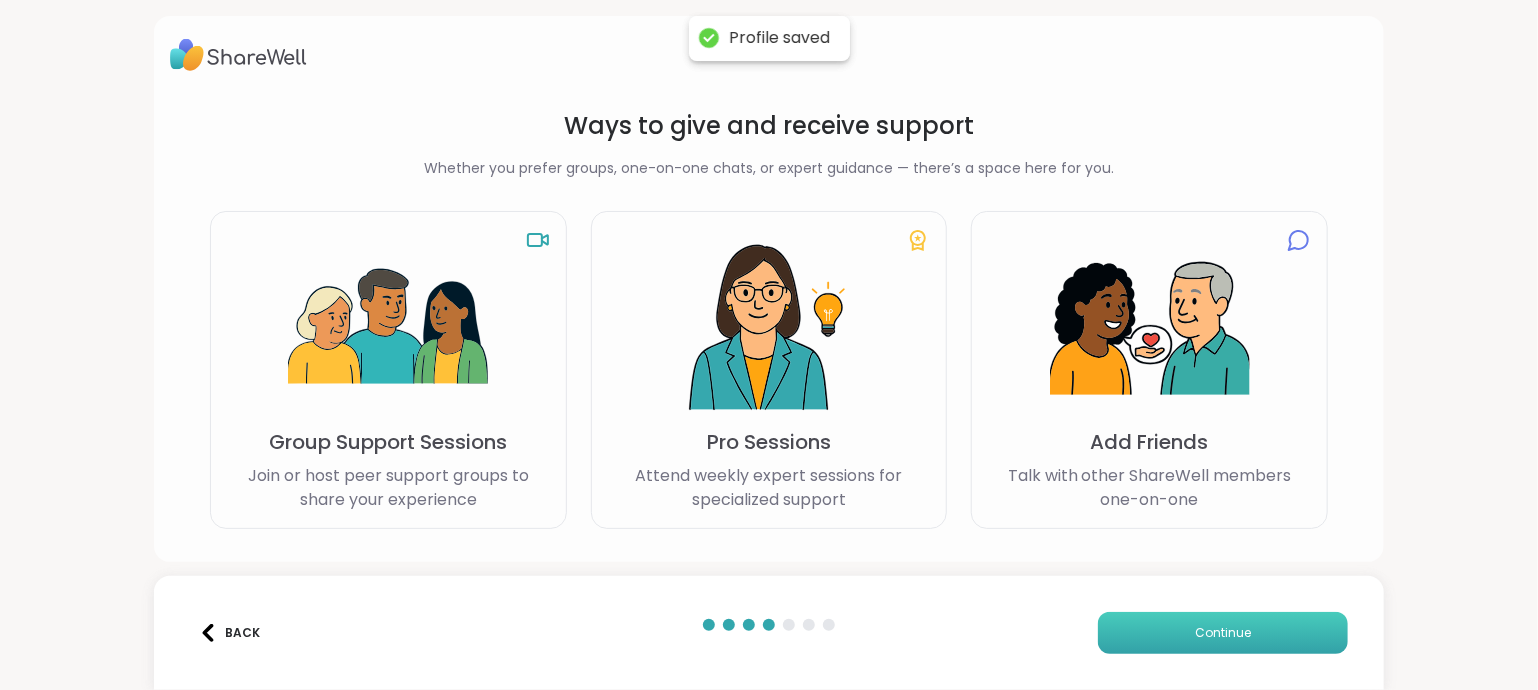 click on "Continue" at bounding box center (1223, 633) 